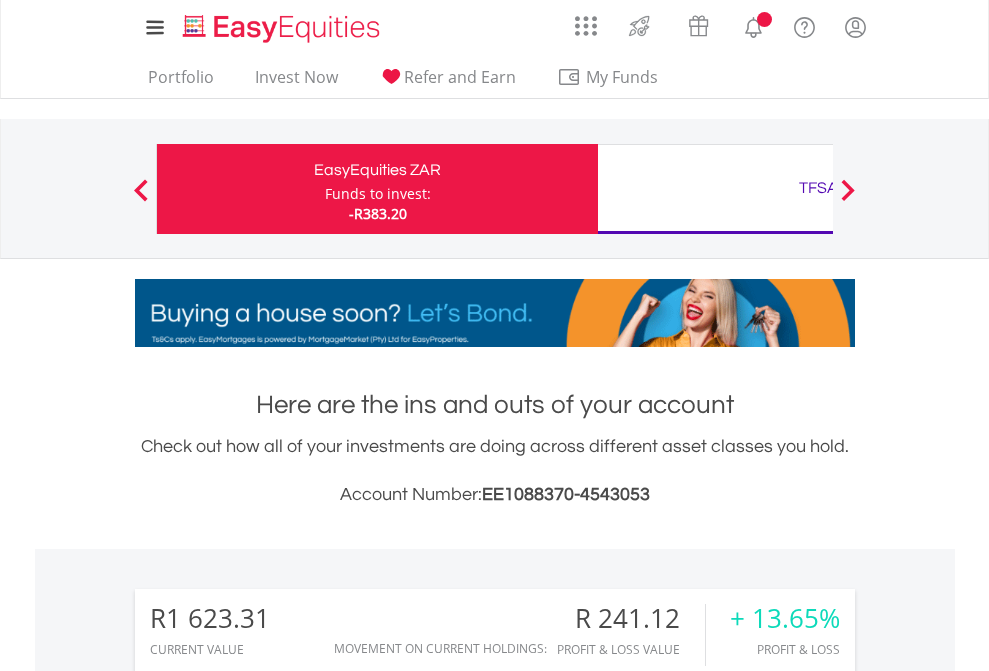 scroll, scrollTop: 0, scrollLeft: 0, axis: both 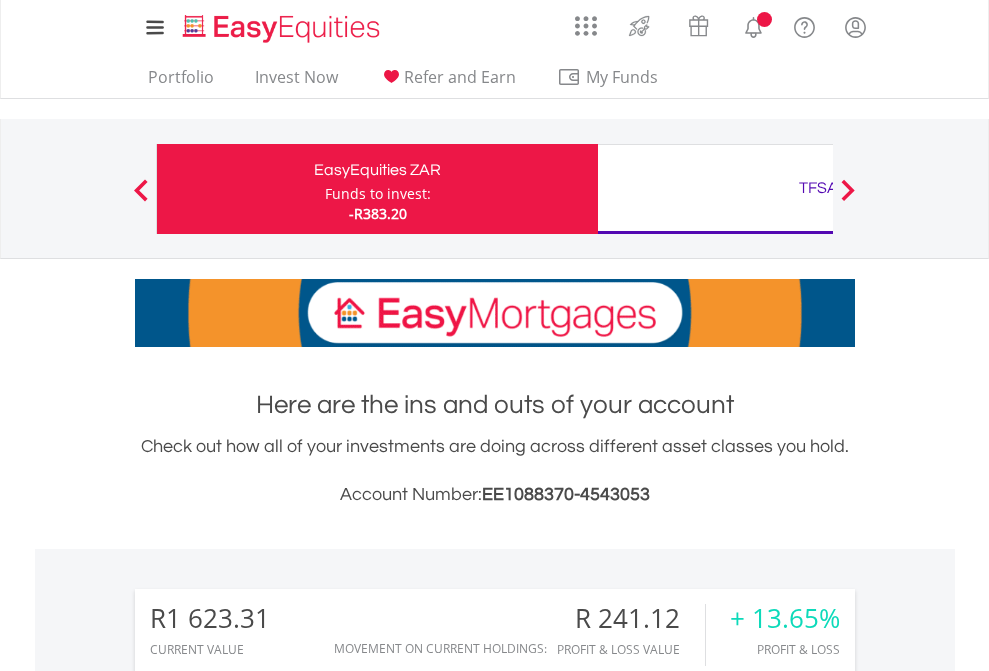click on "Funds to invest:" at bounding box center [378, 194] 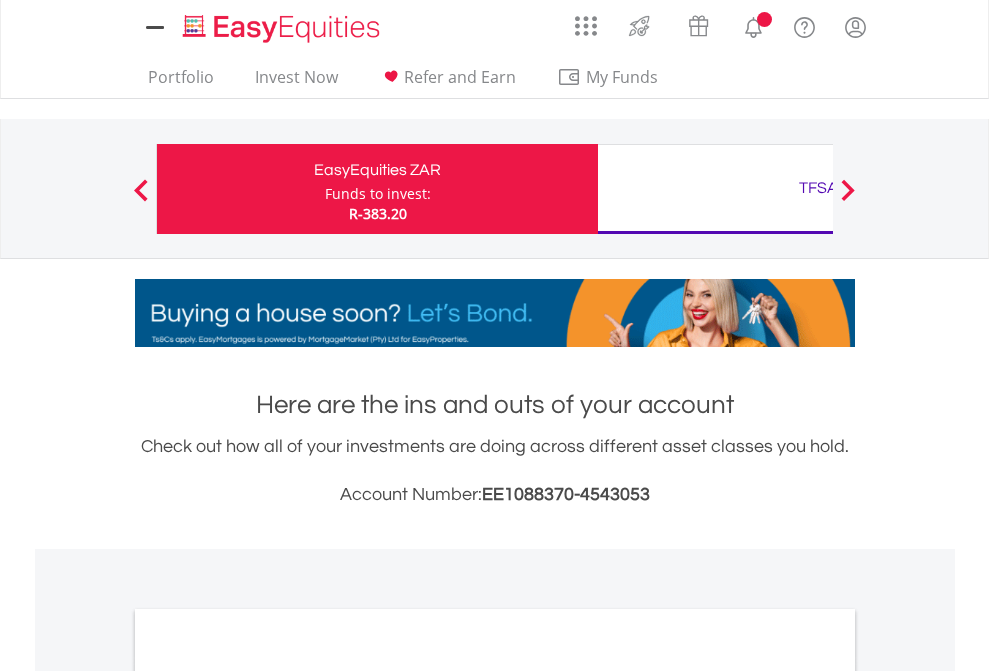 scroll, scrollTop: 0, scrollLeft: 0, axis: both 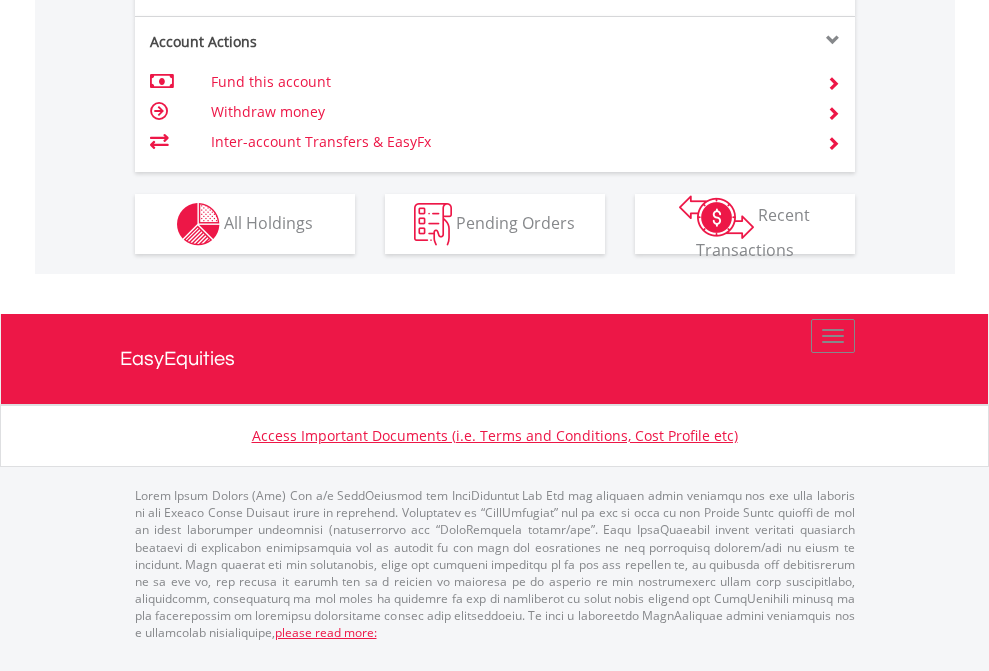click on "Investment types" at bounding box center (706, -337) 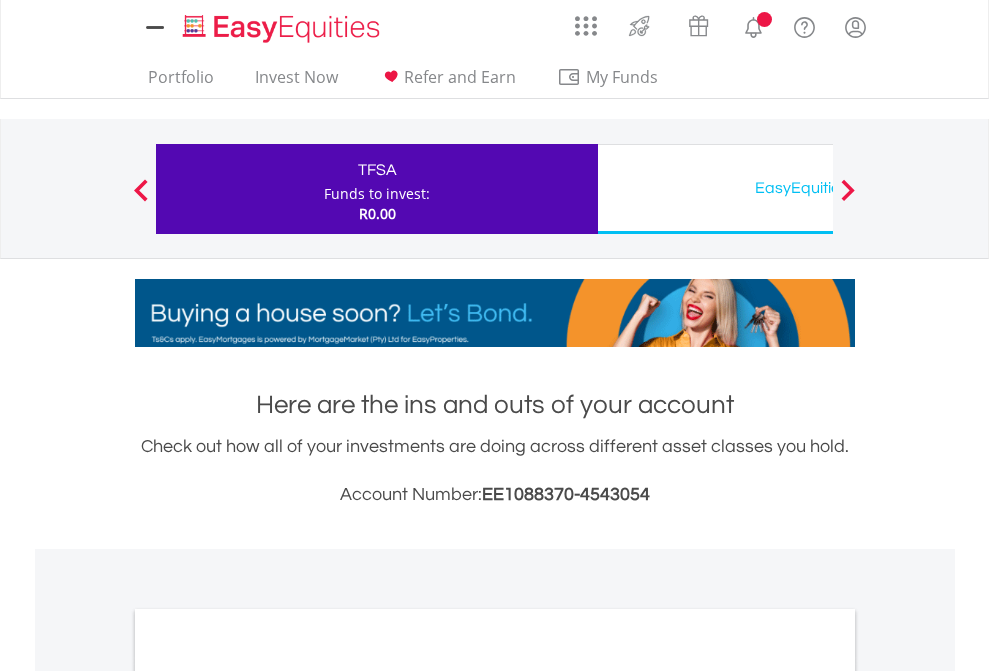 scroll, scrollTop: 0, scrollLeft: 0, axis: both 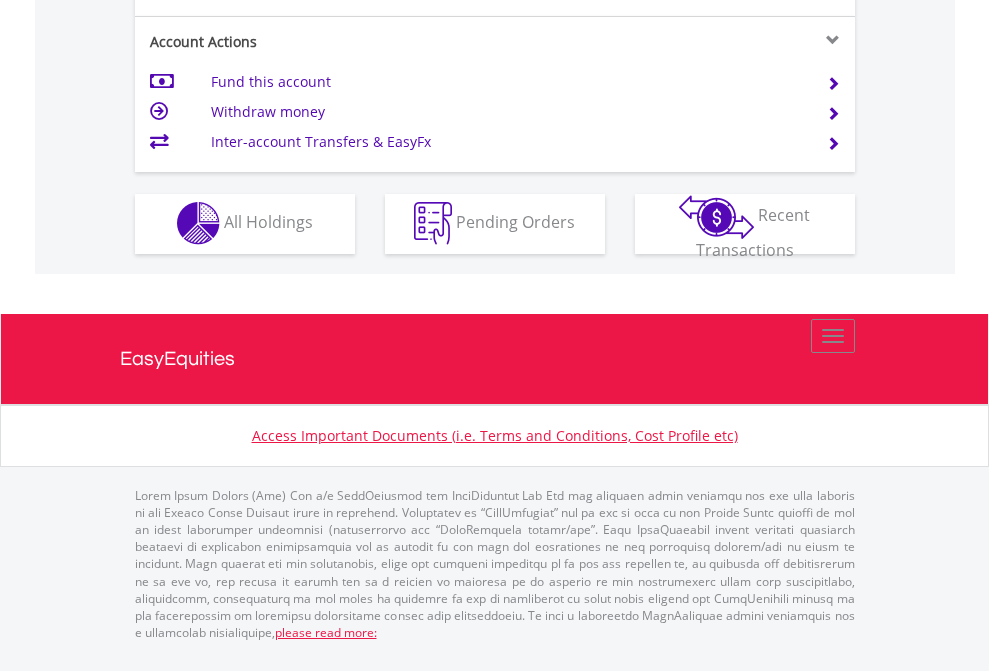 click on "Investment types" at bounding box center [706, -353] 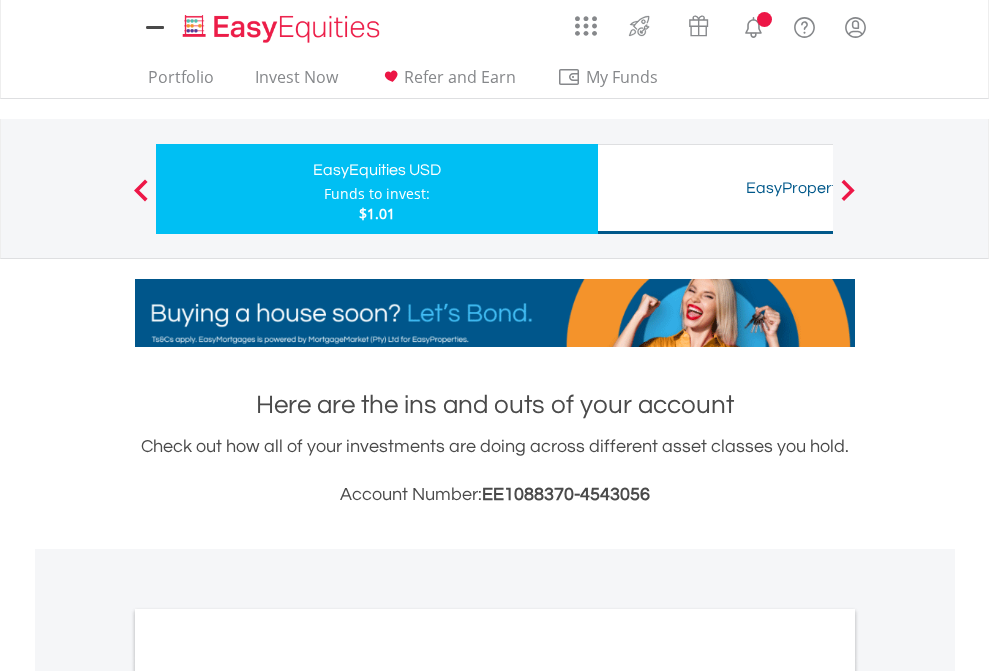 scroll, scrollTop: 0, scrollLeft: 0, axis: both 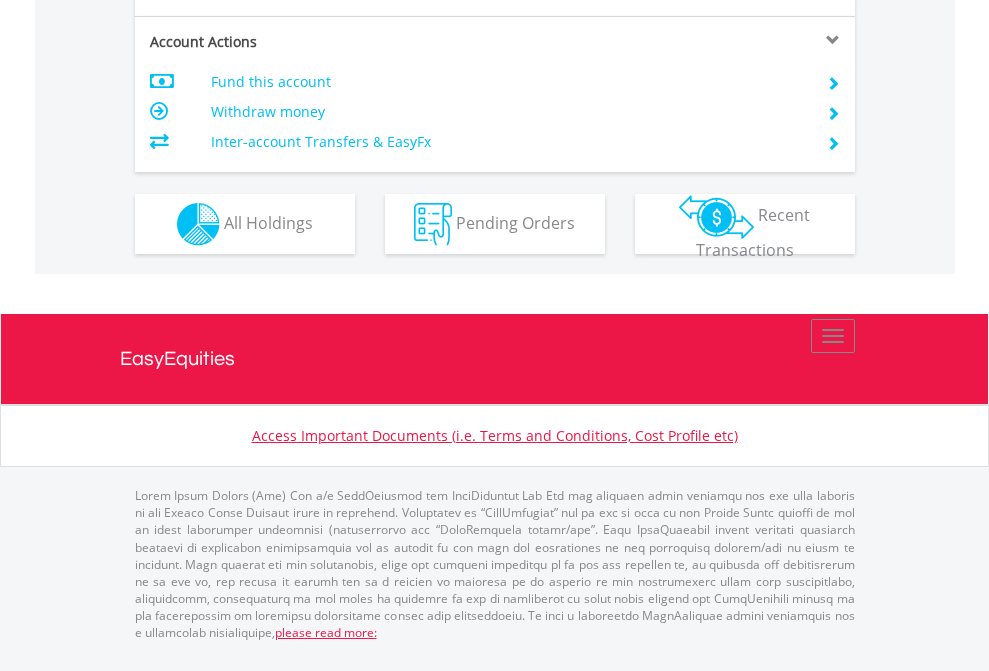 click on "Investment types" at bounding box center [706, -337] 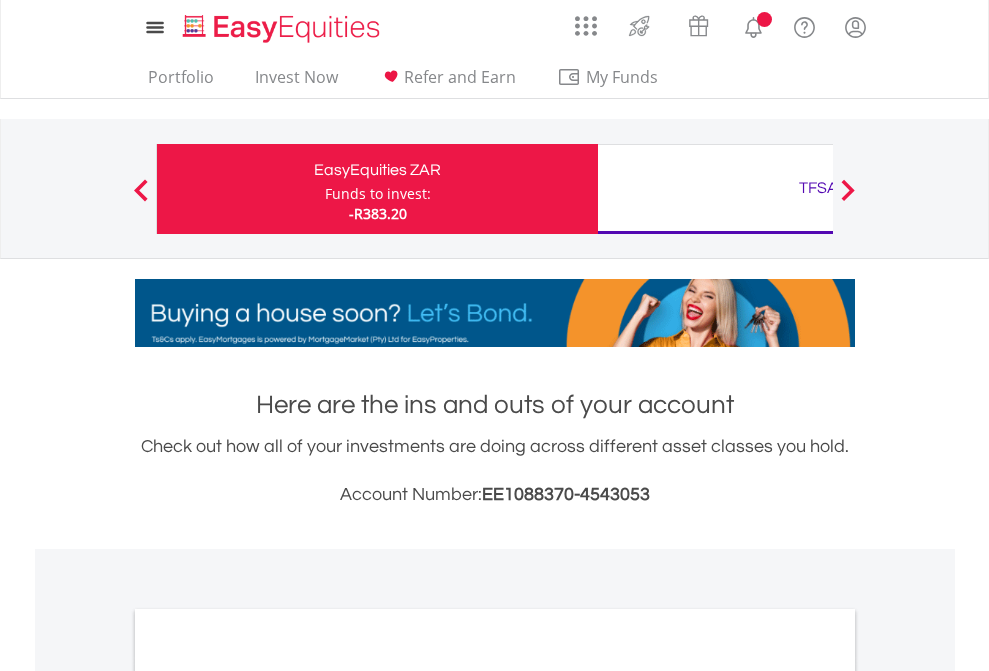 scroll, scrollTop: 0, scrollLeft: 0, axis: both 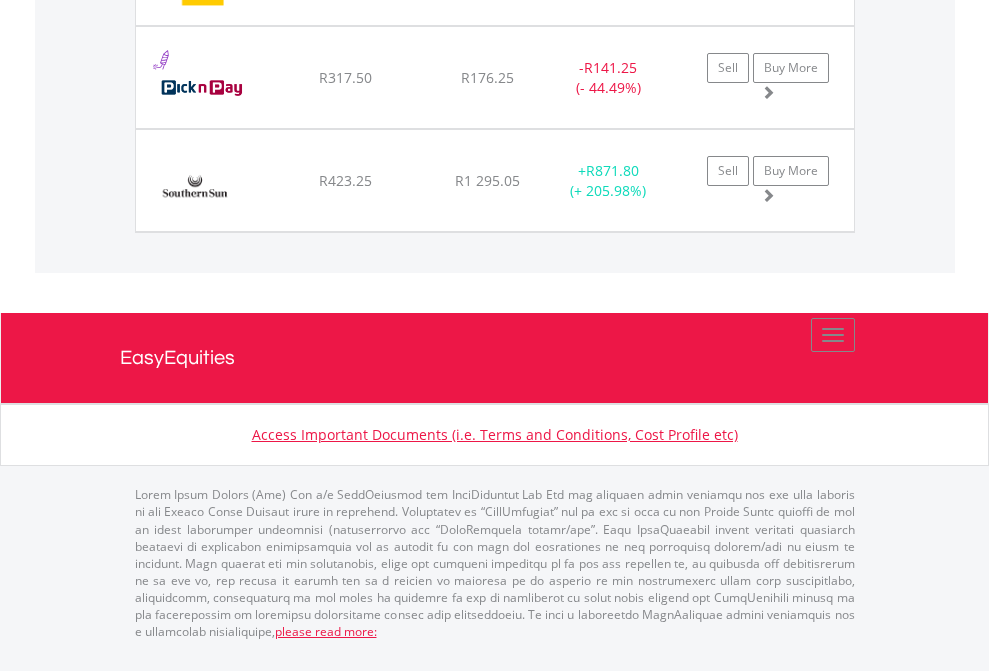 click on "TFSA" at bounding box center (818, -1854) 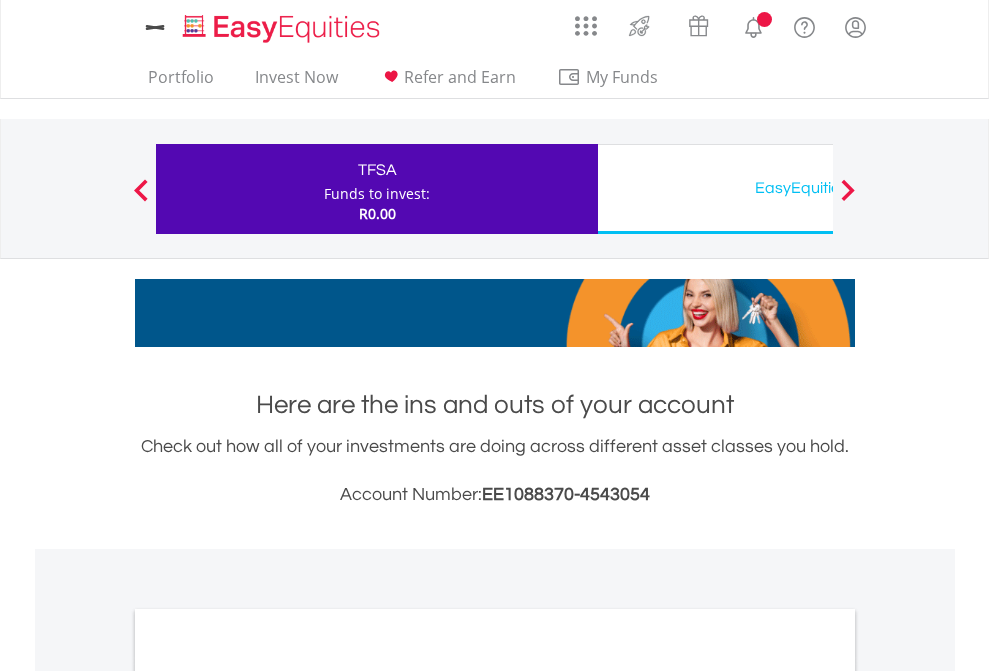 click on "All Holdings" at bounding box center [268, 1096] 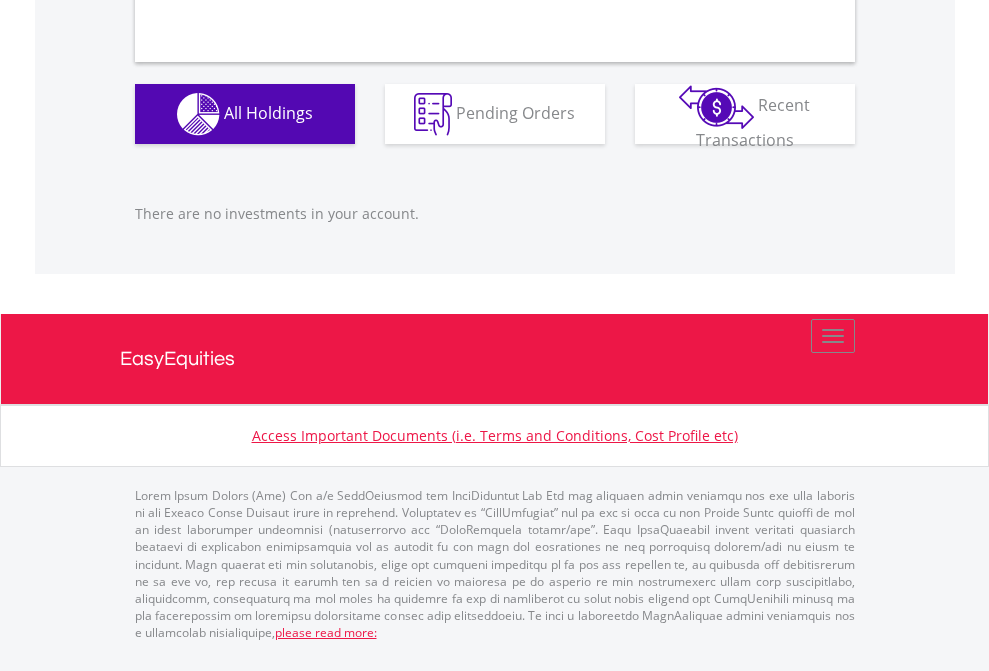 scroll, scrollTop: 1980, scrollLeft: 0, axis: vertical 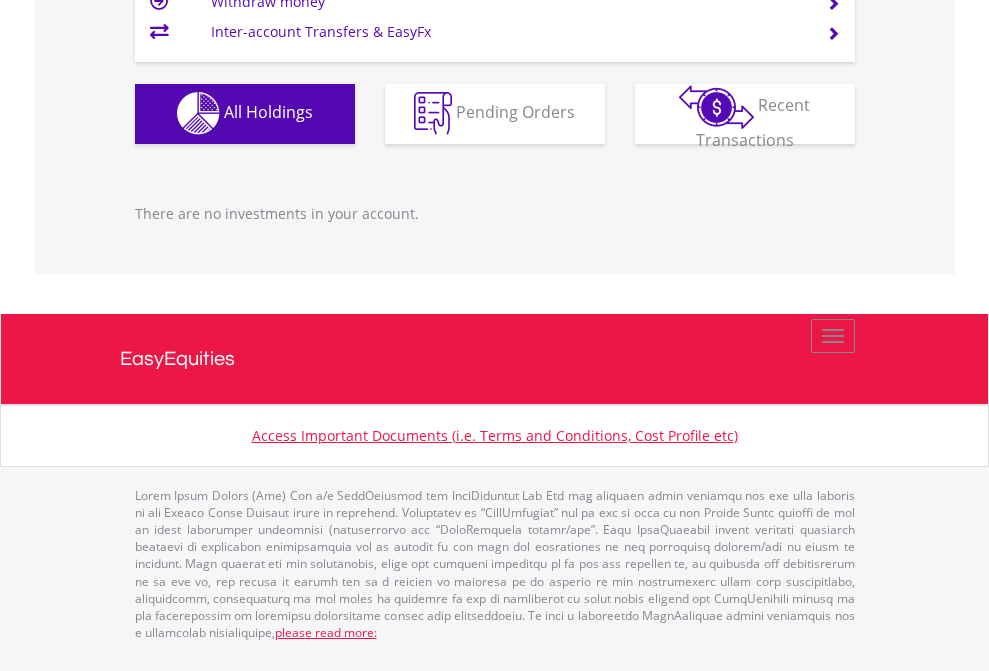 click on "EasyEquities USD" at bounding box center (818, -1142) 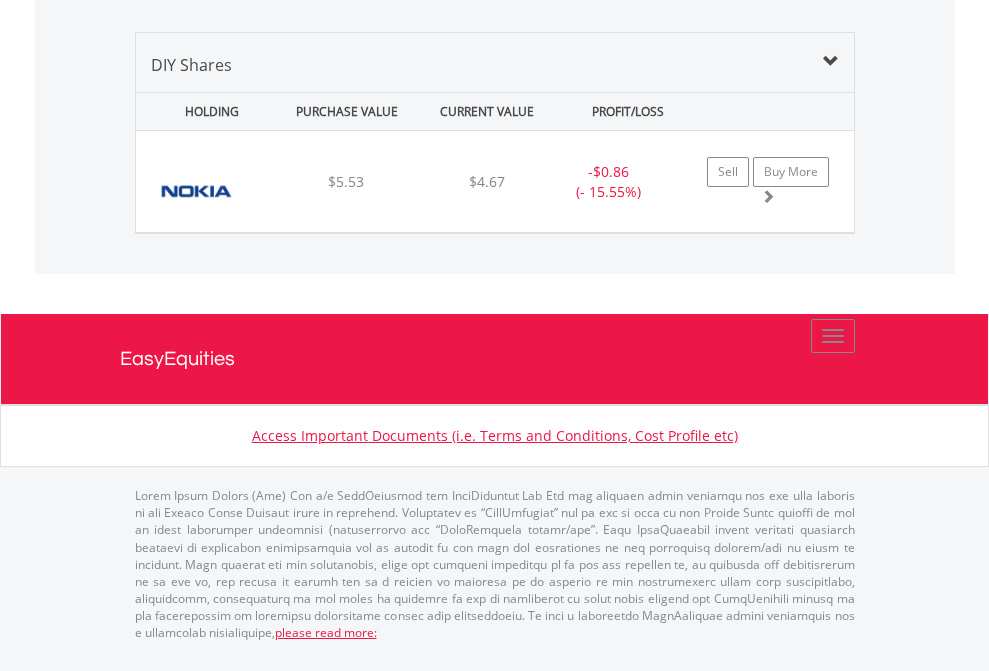 scroll, scrollTop: 2225, scrollLeft: 0, axis: vertical 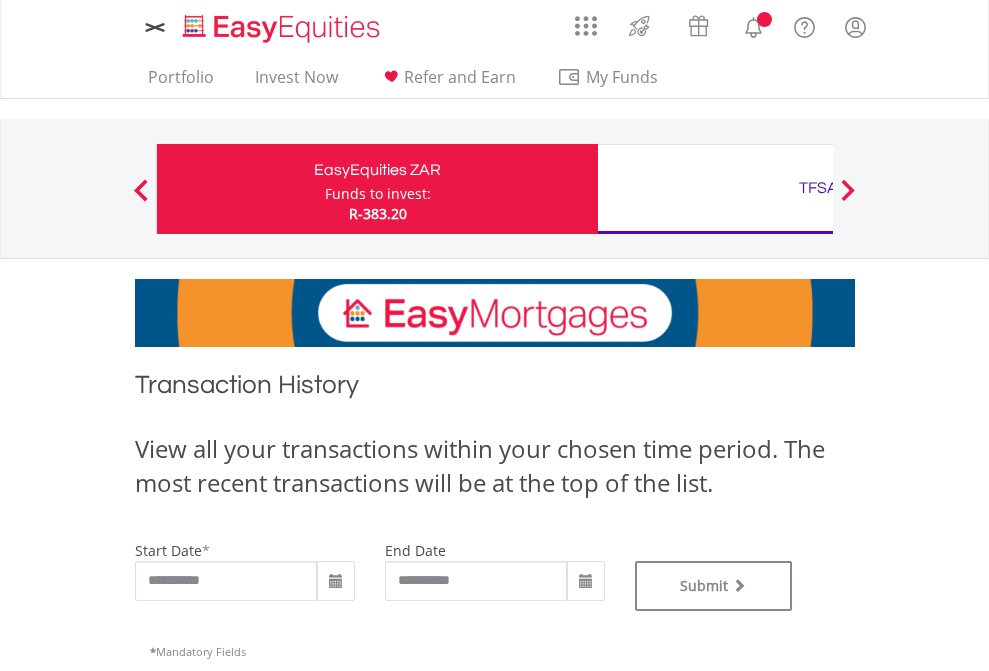 type on "**********" 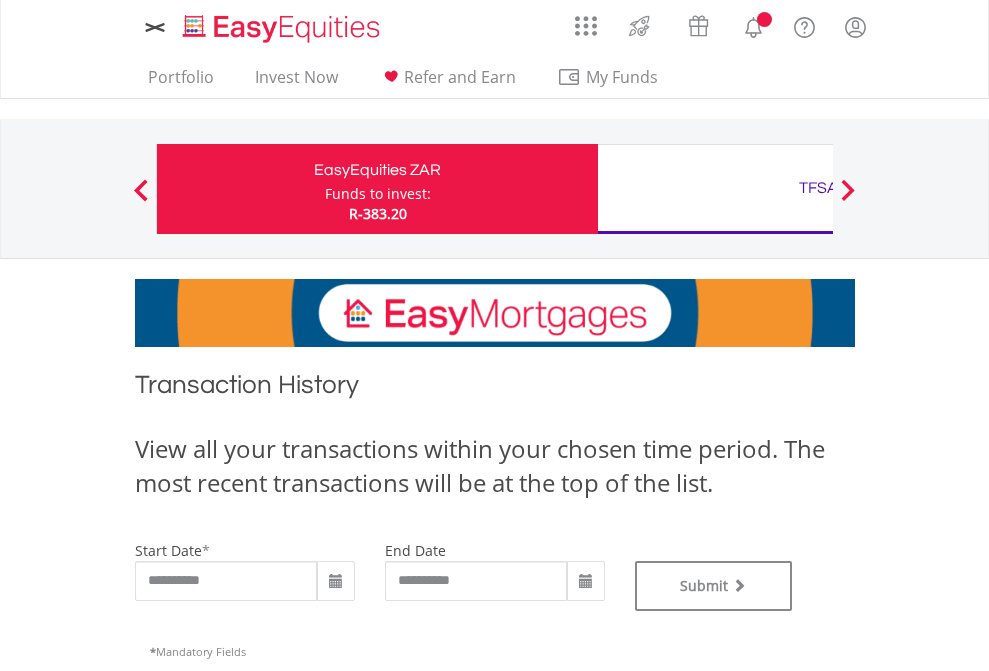 scroll, scrollTop: 0, scrollLeft: 0, axis: both 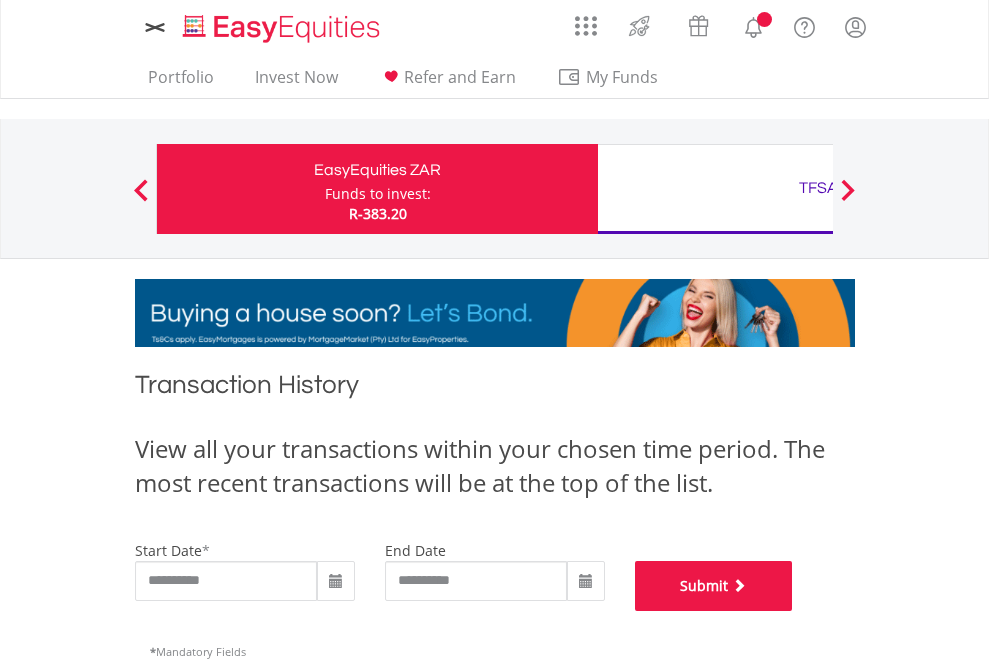 click on "Submit" at bounding box center (714, 586) 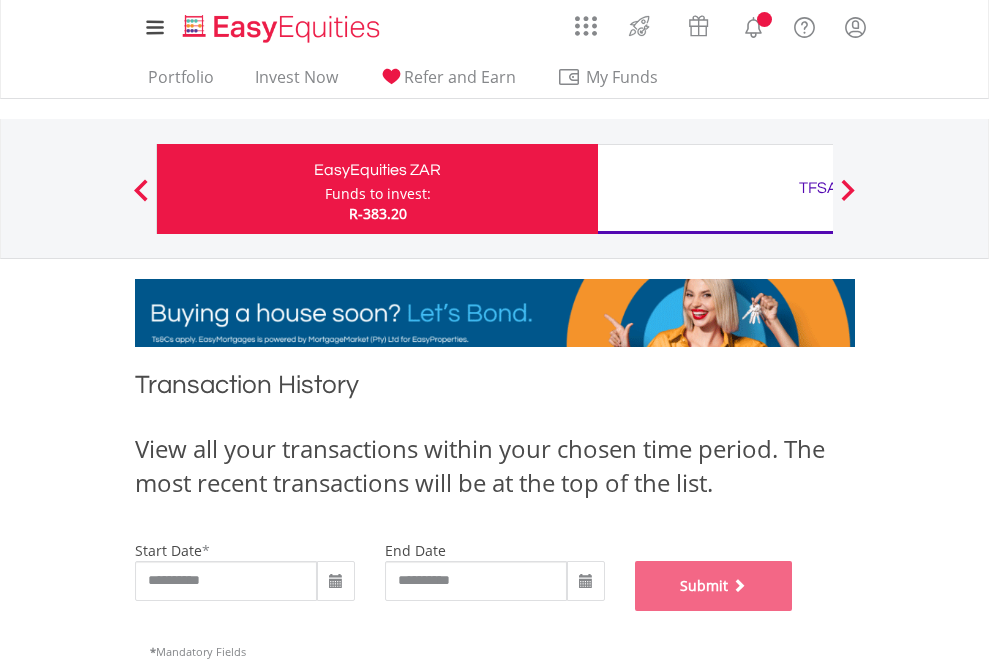 scroll, scrollTop: 811, scrollLeft: 0, axis: vertical 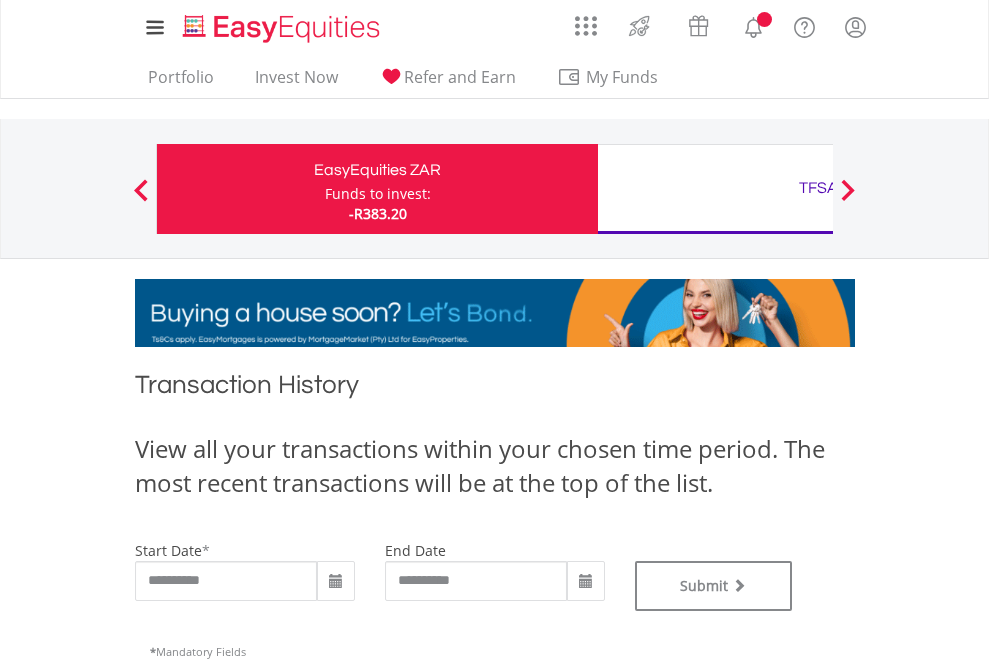 click on "TFSA" at bounding box center [818, 188] 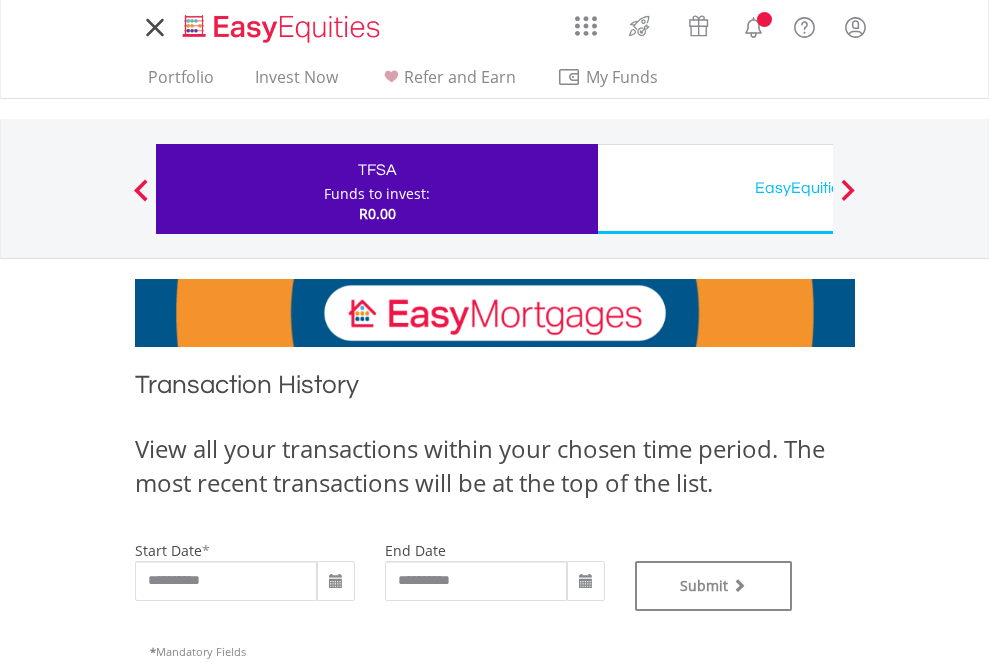 scroll, scrollTop: 0, scrollLeft: 0, axis: both 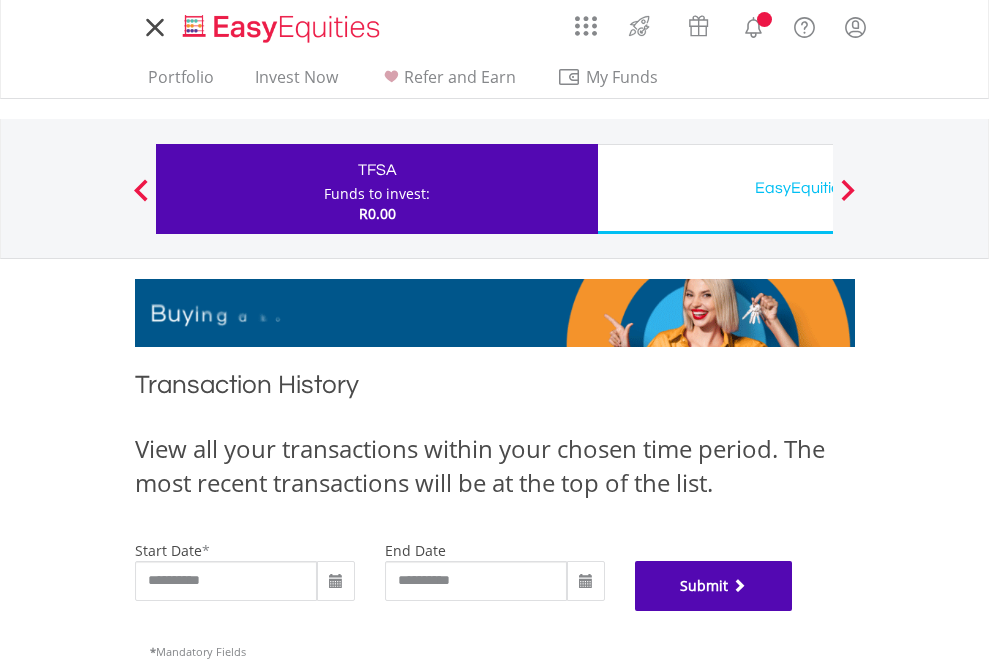 click on "Submit" at bounding box center [714, 586] 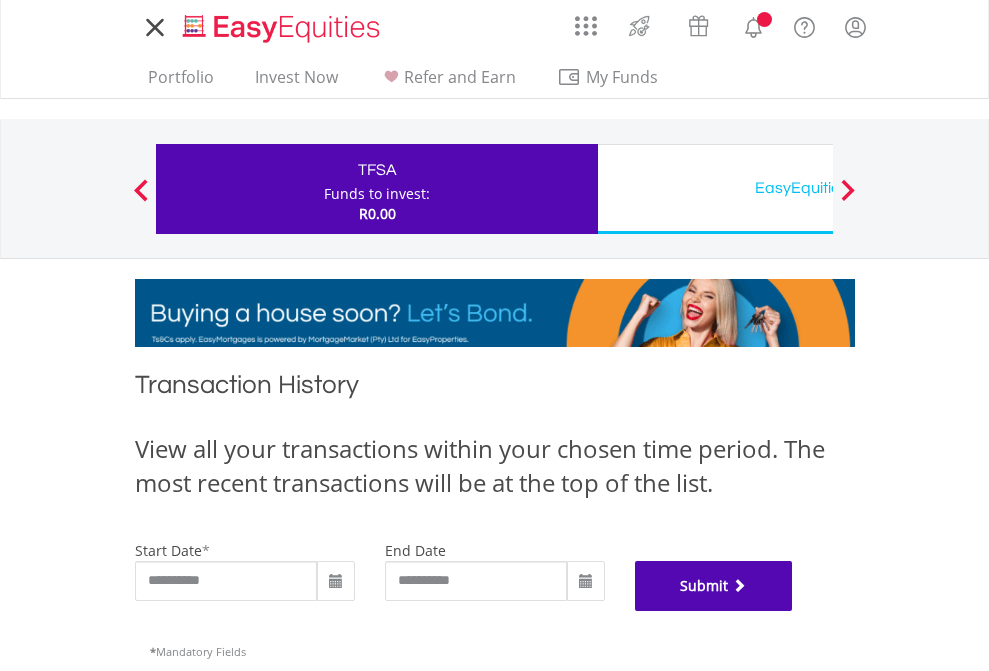 scroll, scrollTop: 811, scrollLeft: 0, axis: vertical 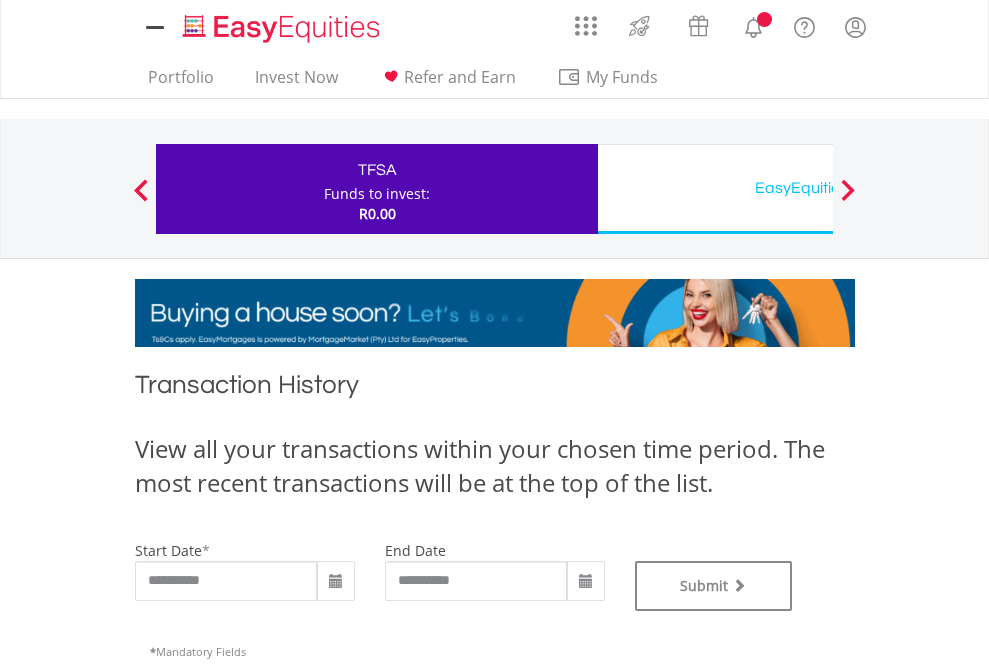 click on "EasyEquities USD" at bounding box center [818, 188] 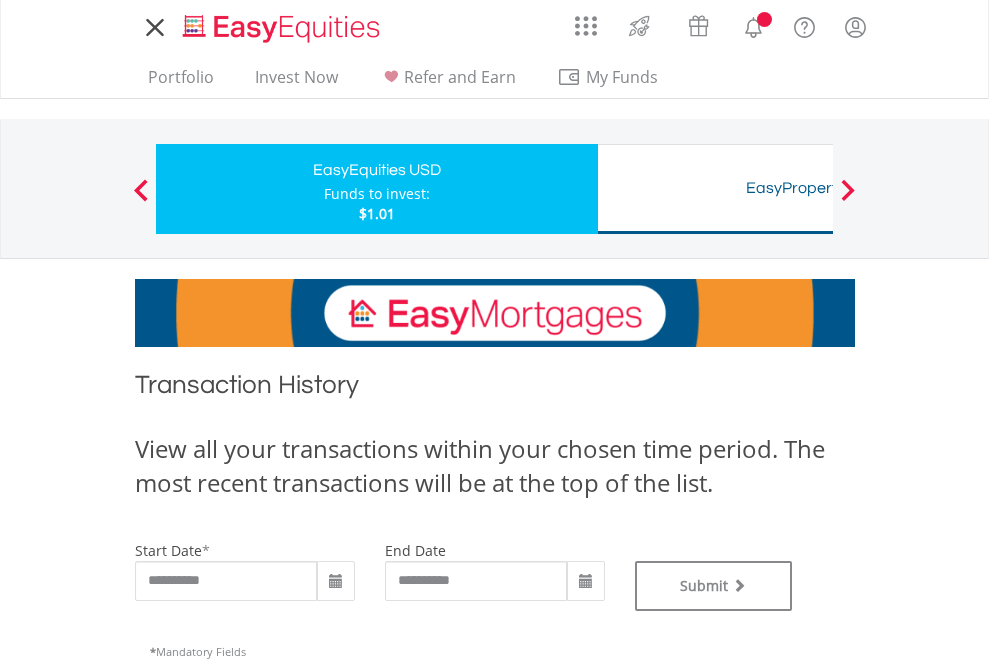 scroll, scrollTop: 0, scrollLeft: 0, axis: both 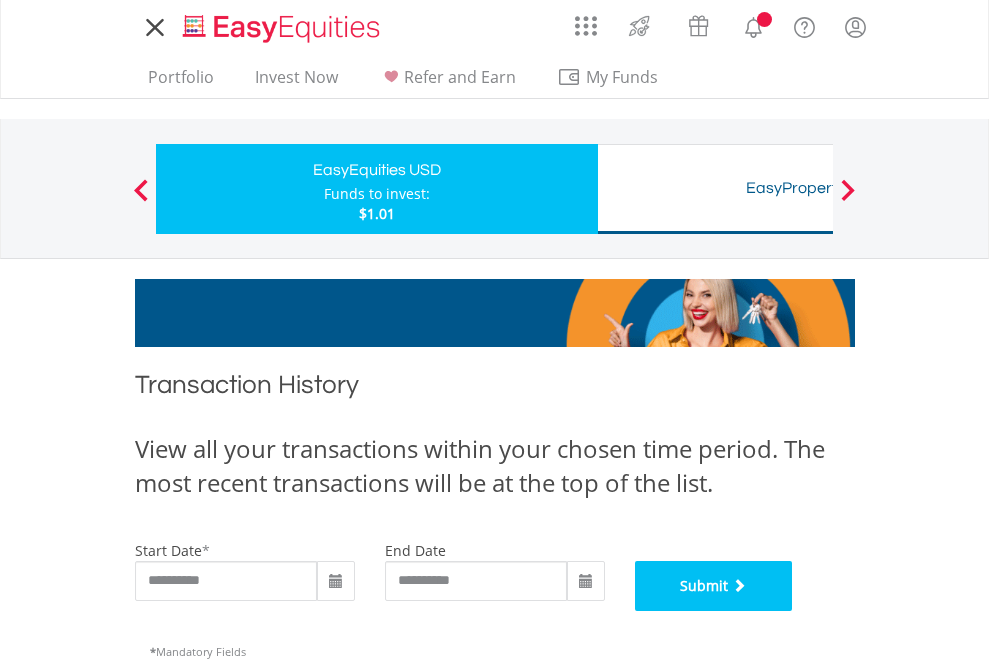 click on "Submit" at bounding box center (714, 586) 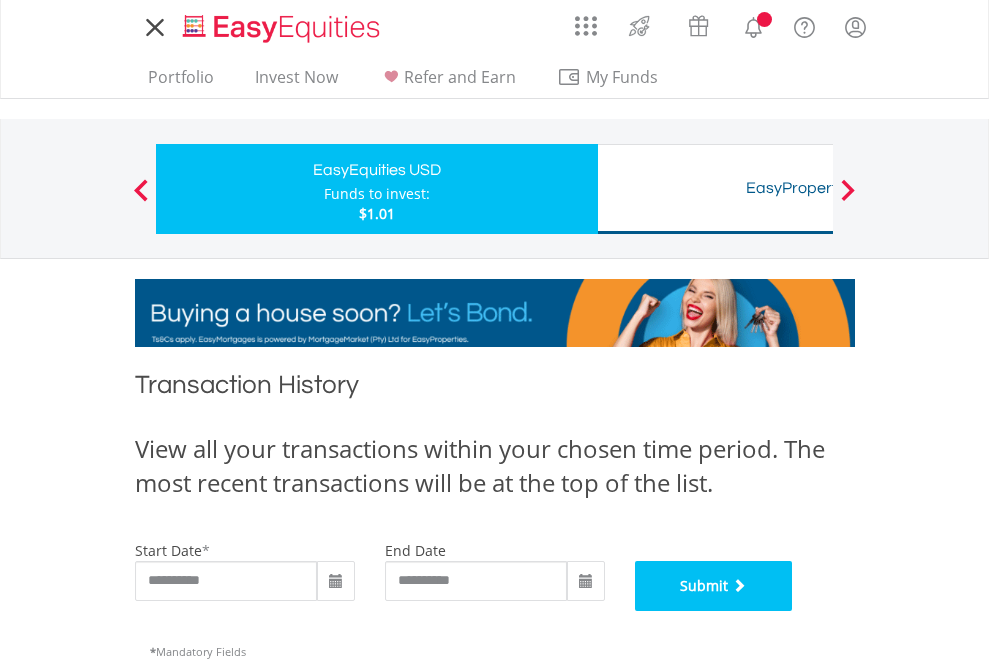 scroll, scrollTop: 811, scrollLeft: 0, axis: vertical 